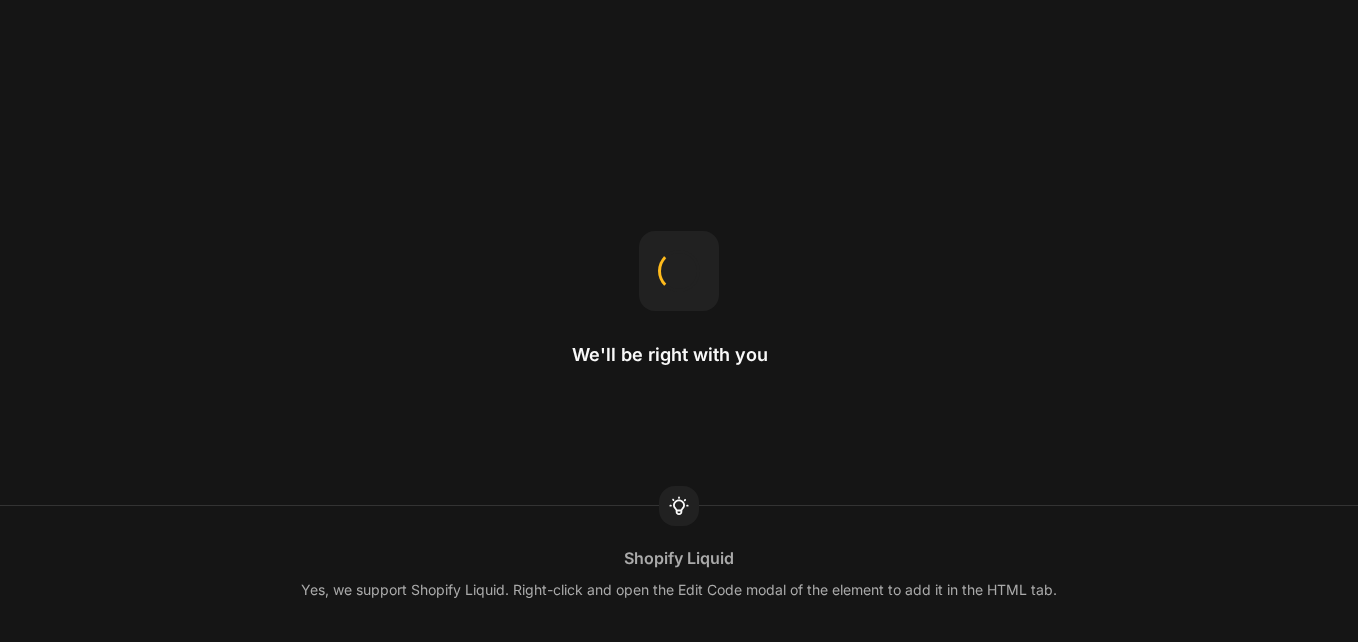 scroll, scrollTop: 0, scrollLeft: 0, axis: both 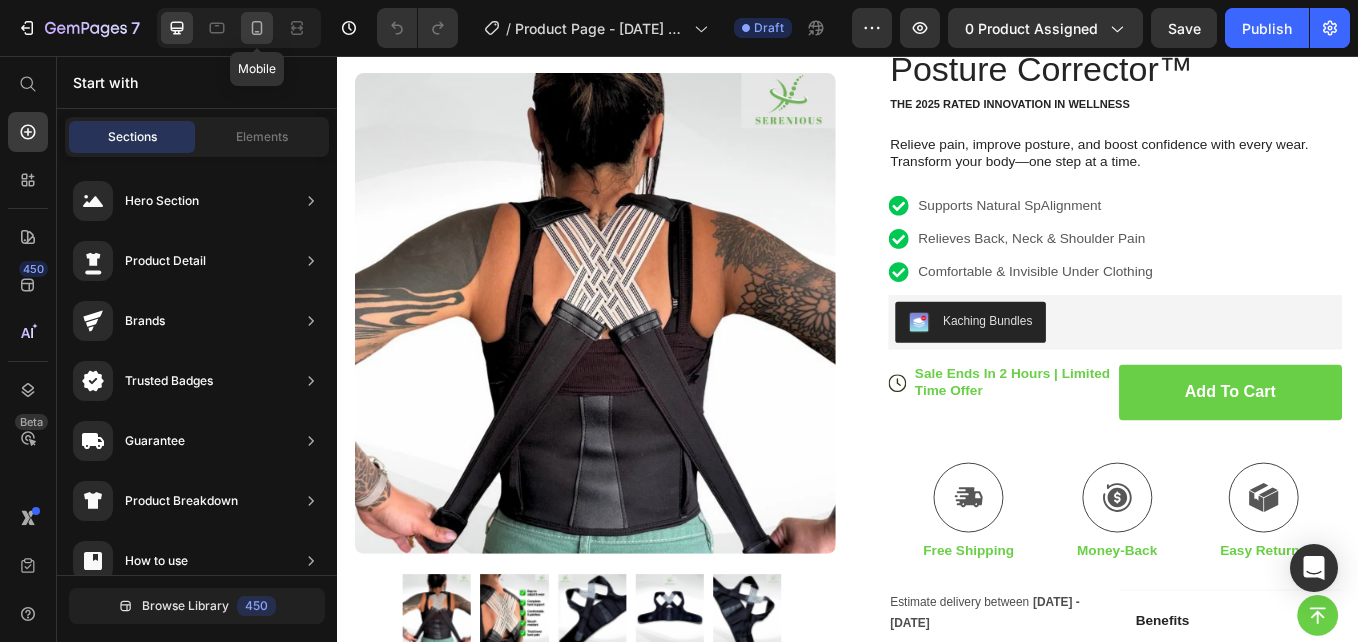 click 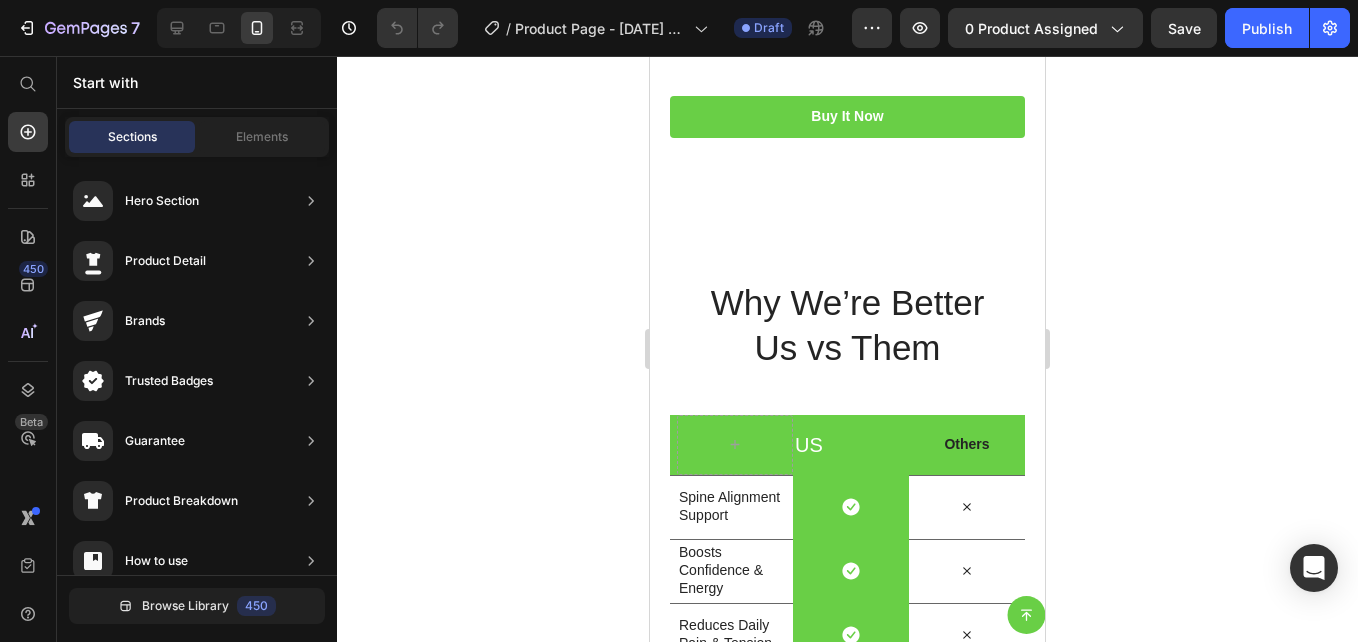 scroll, scrollTop: 4562, scrollLeft: 0, axis: vertical 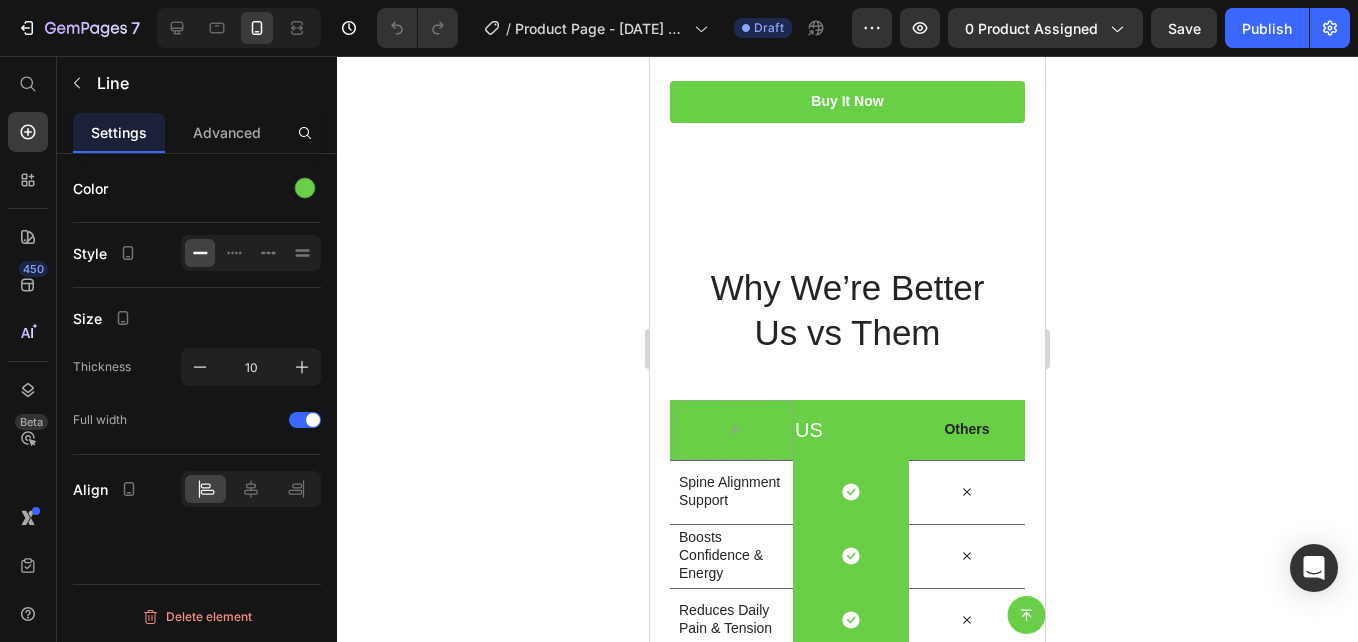 click 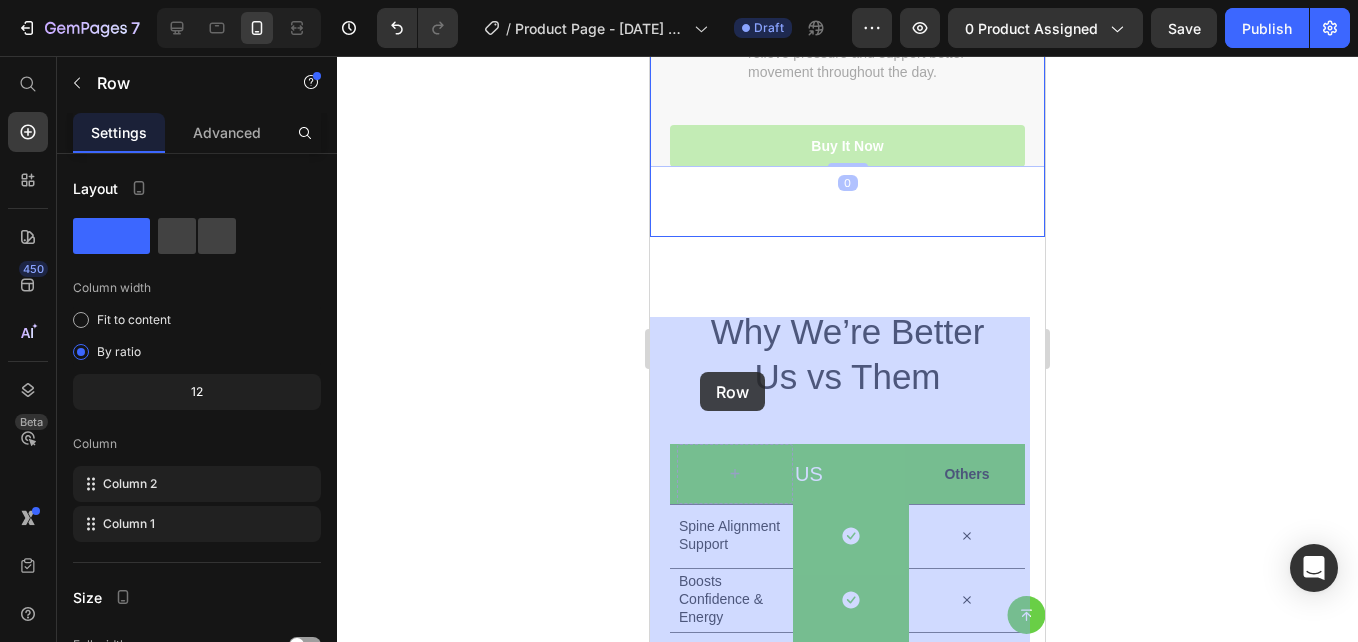 drag, startPoint x: 702, startPoint y: 346, endPoint x: 700, endPoint y: 369, distance: 23.086792 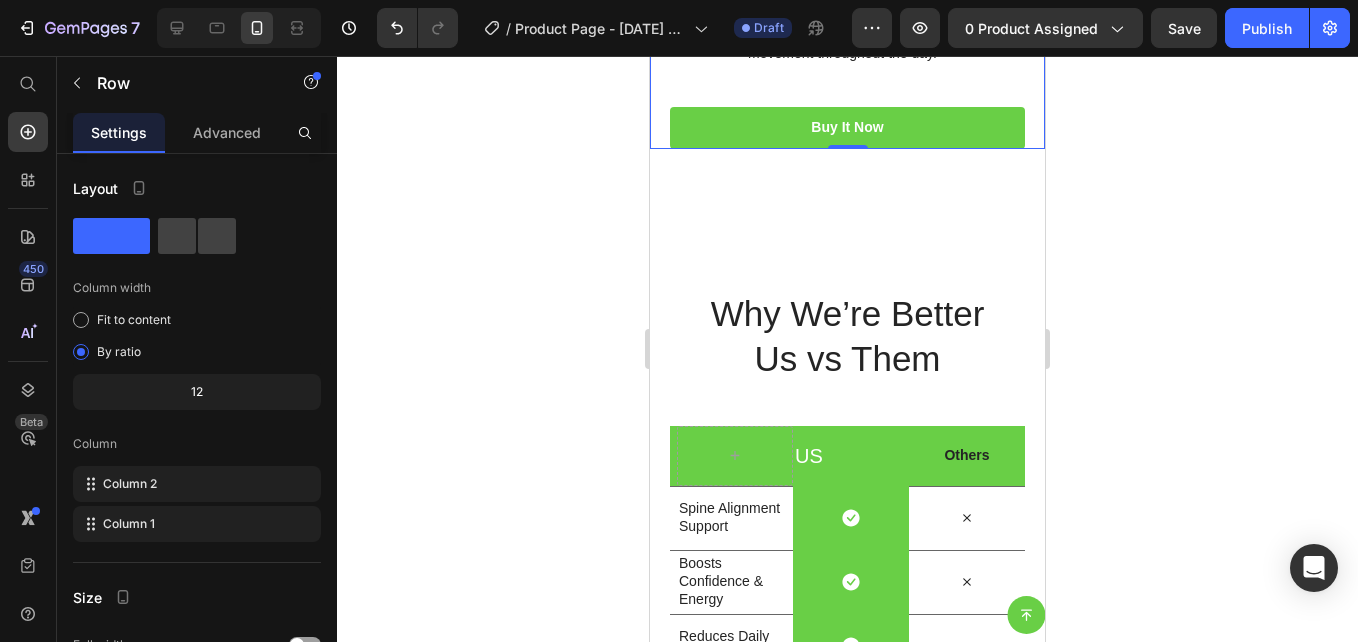 click on "Drop element here" at bounding box center [847, -291] 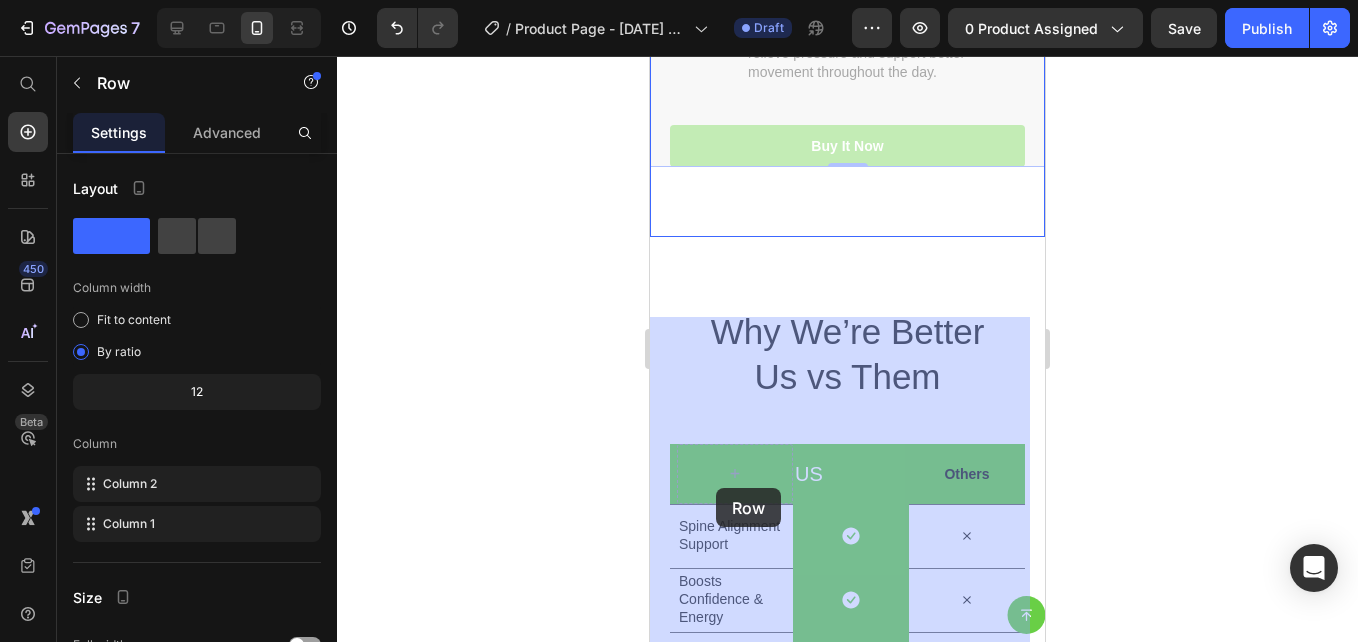 drag, startPoint x: 700, startPoint y: 369, endPoint x: 712, endPoint y: 491, distance: 122.588745 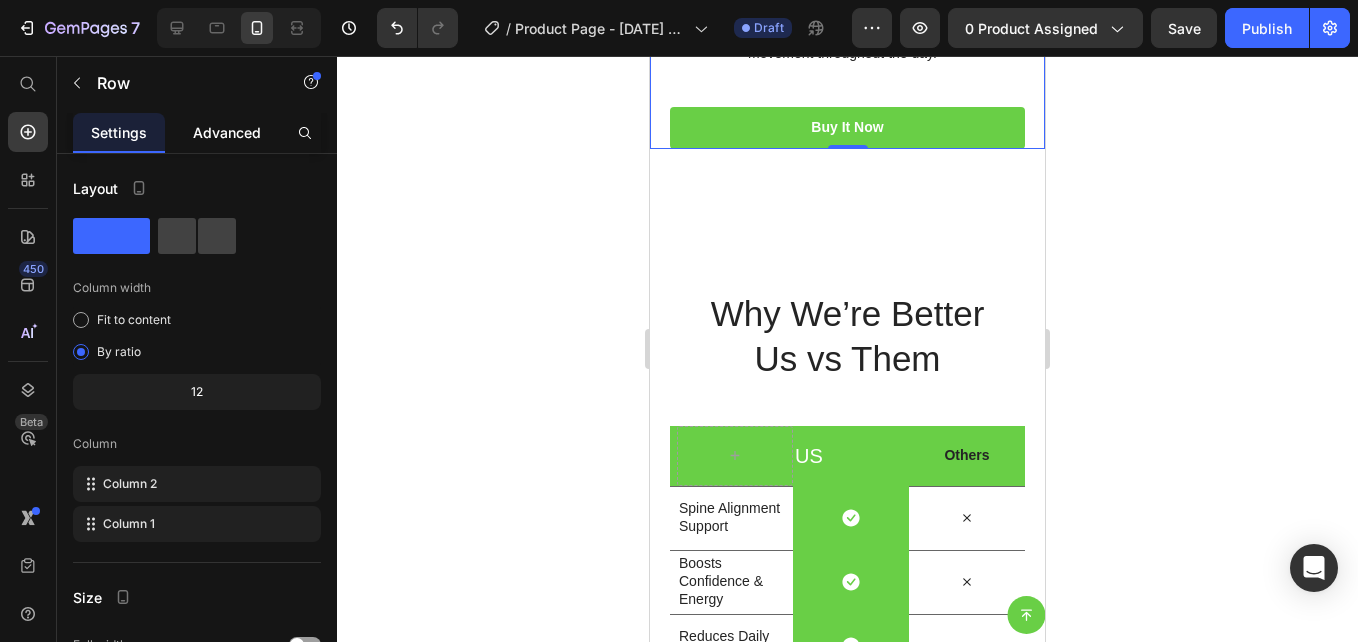 click on "Advanced" at bounding box center [227, 132] 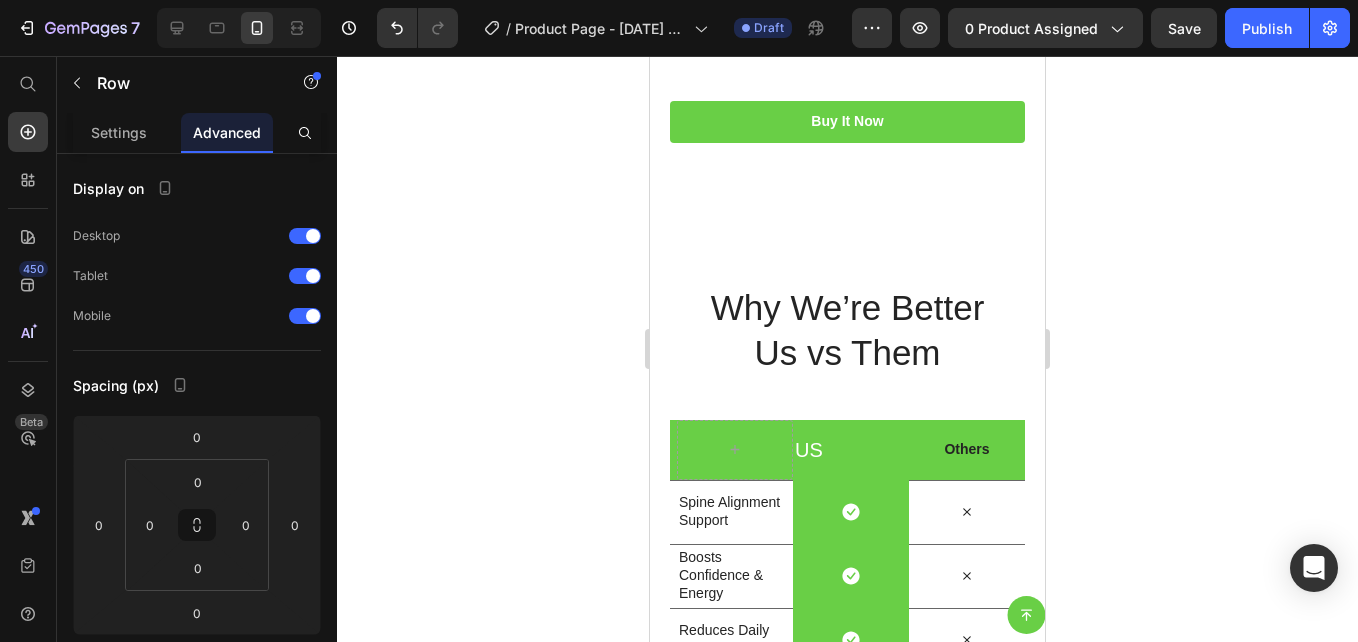 scroll, scrollTop: 5125, scrollLeft: 0, axis: vertical 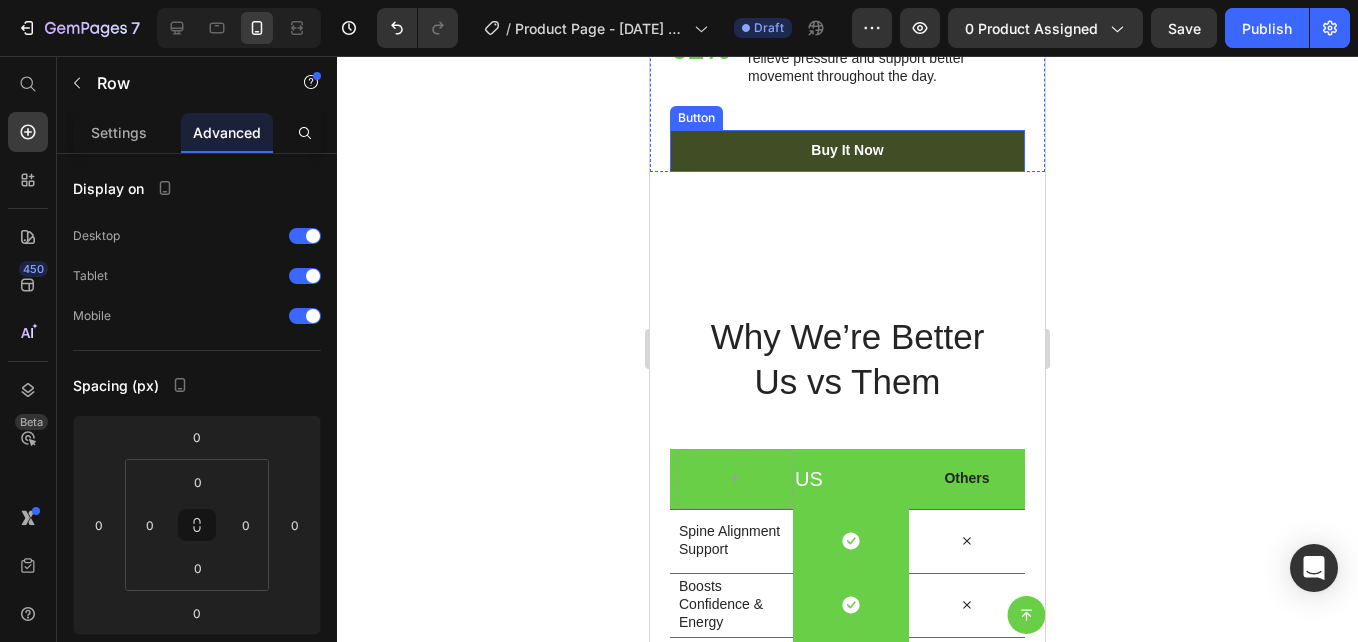 click on "buy it now" at bounding box center (847, 151) 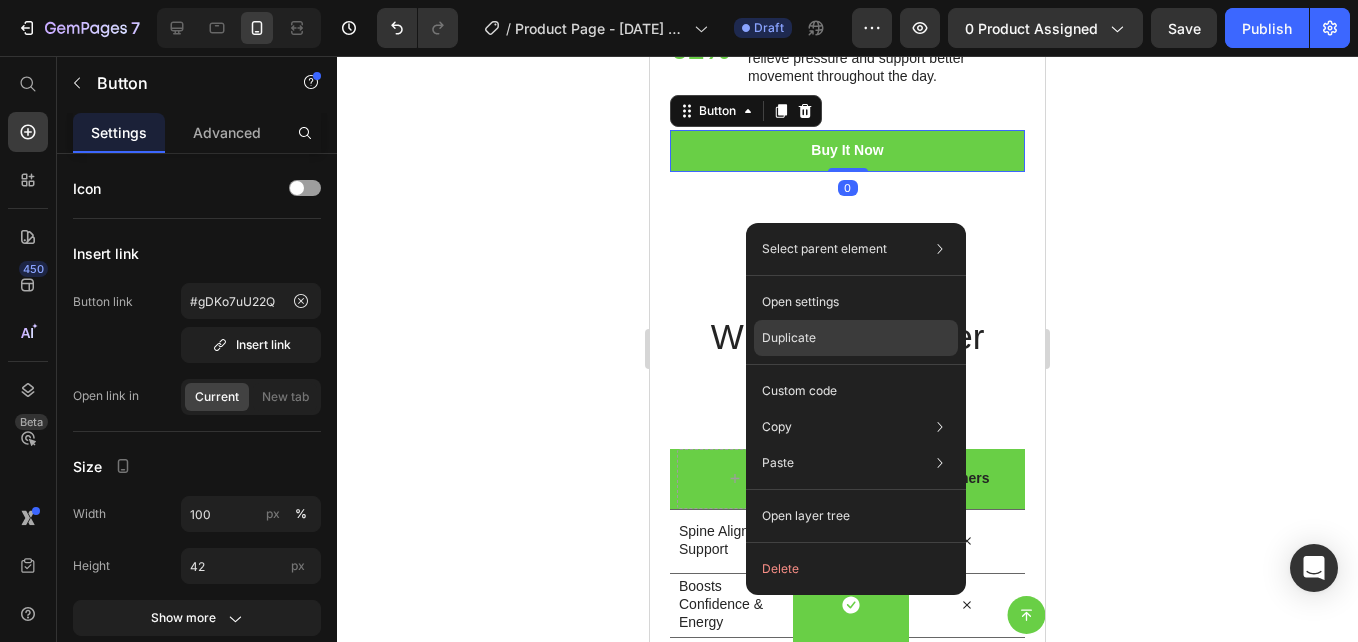 drag, startPoint x: 797, startPoint y: 344, endPoint x: 185, endPoint y: 260, distance: 617.7378 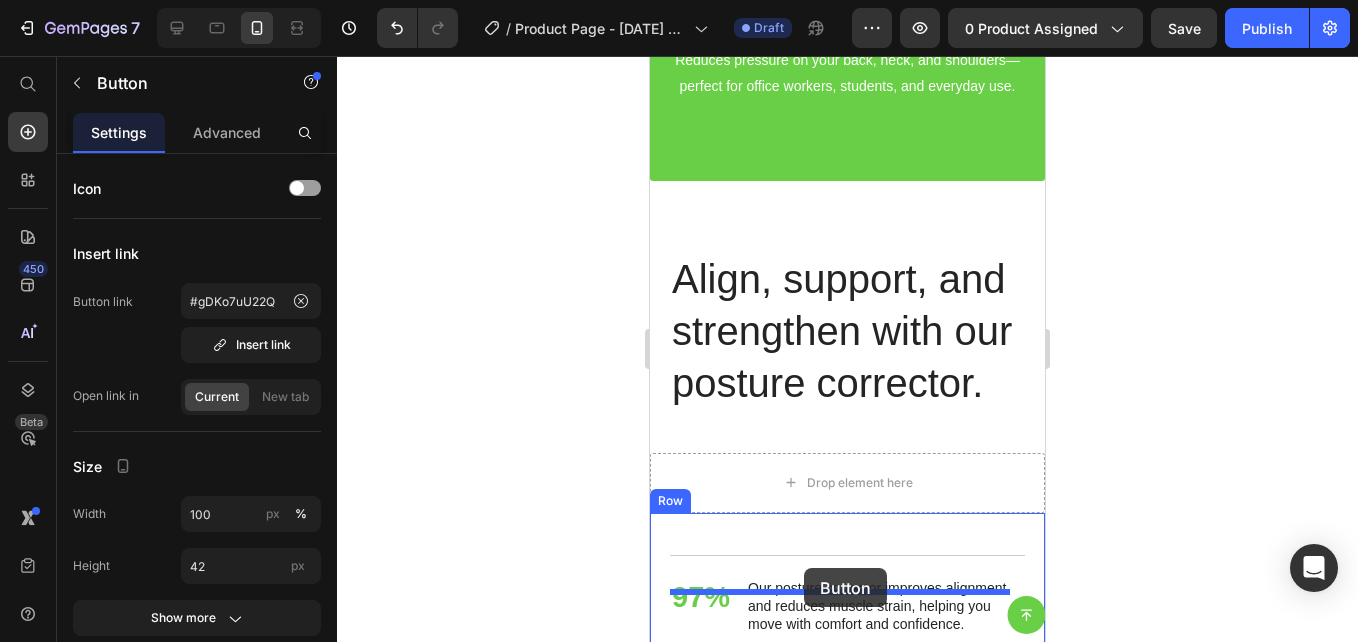scroll, scrollTop: 4404, scrollLeft: 0, axis: vertical 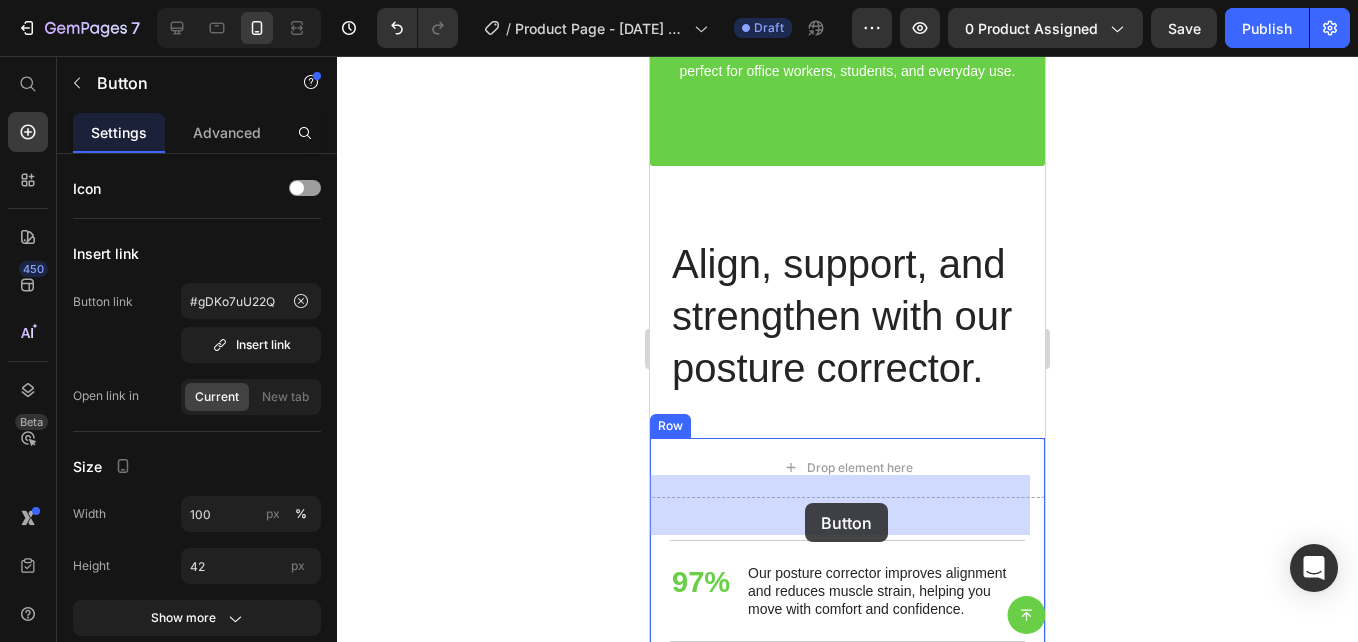 drag, startPoint x: 913, startPoint y: 264, endPoint x: 805, endPoint y: 503, distance: 262.26895 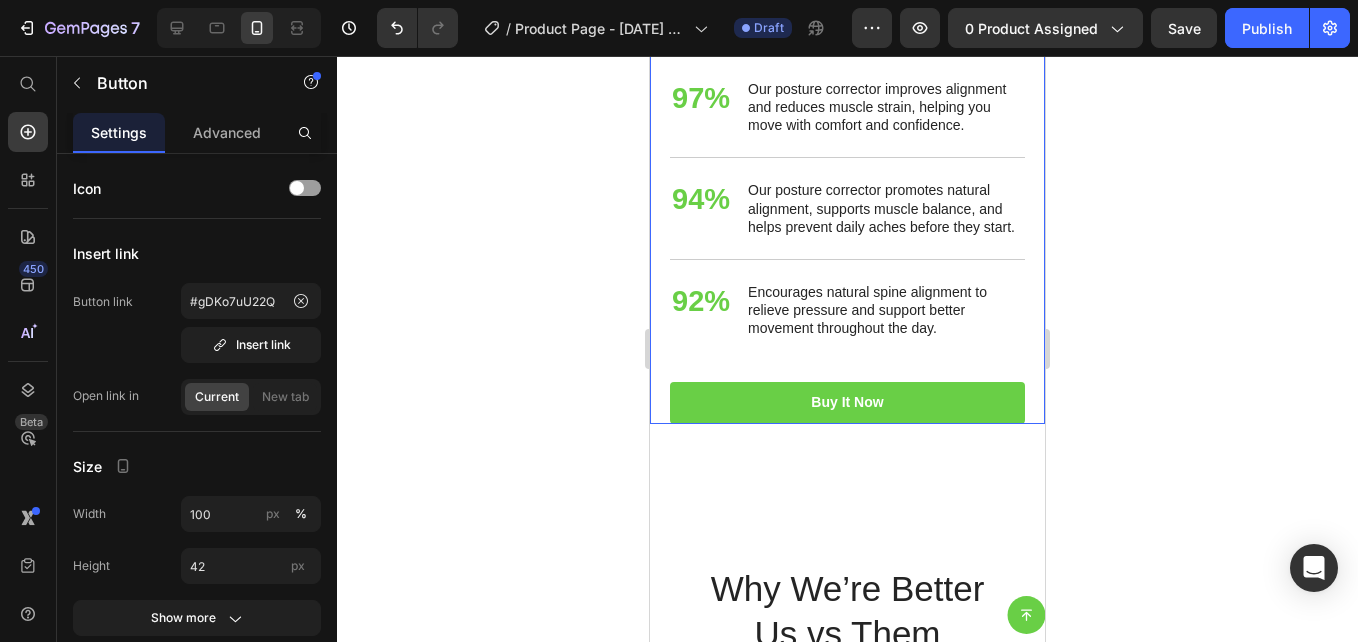 scroll, scrollTop: 4980, scrollLeft: 0, axis: vertical 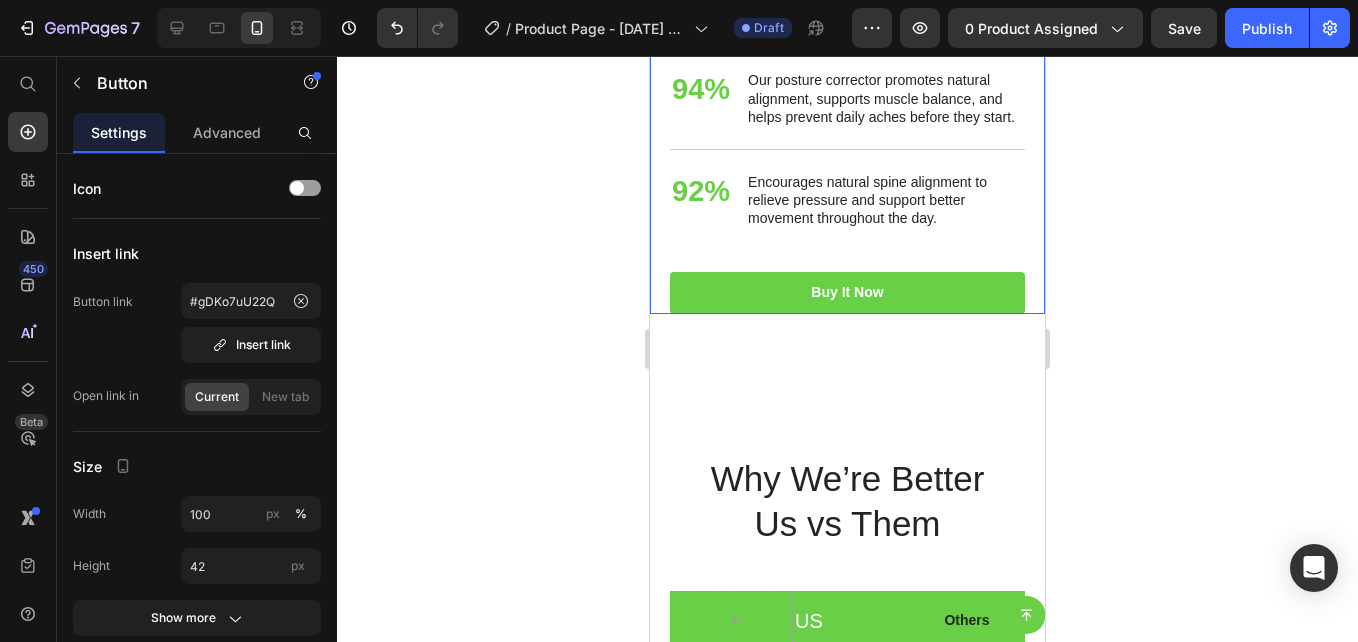 click on "buy it now" at bounding box center (847, -117) 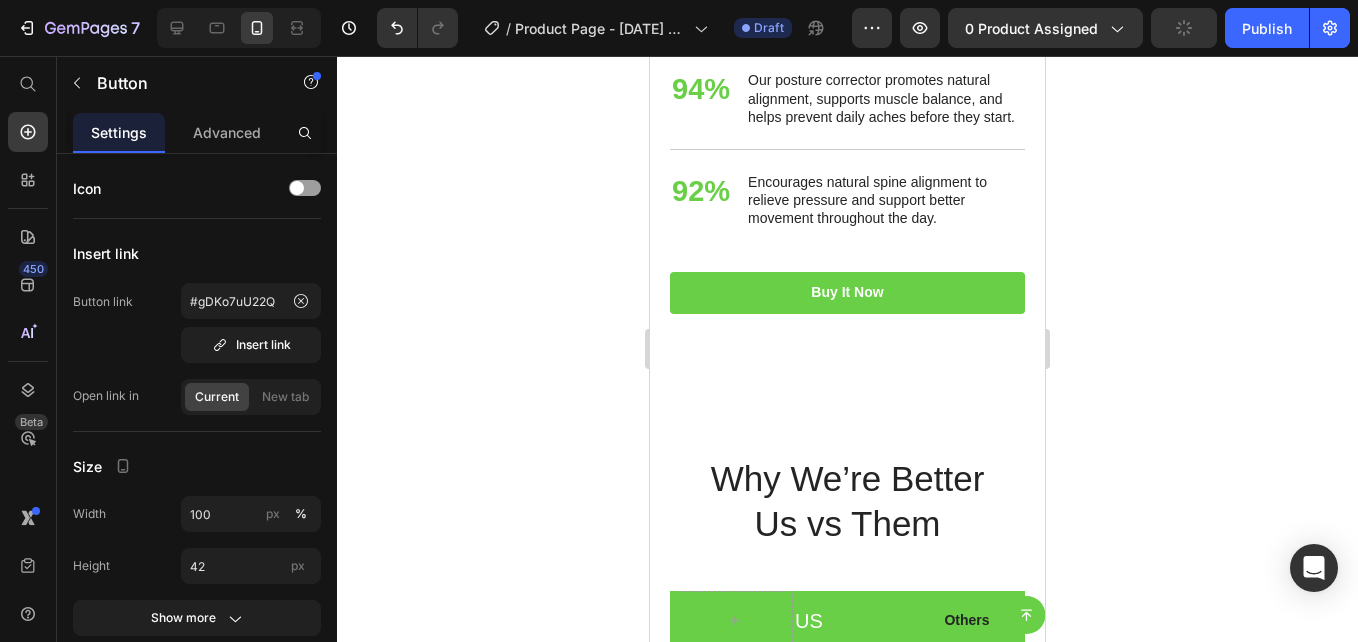 scroll, scrollTop: 4533, scrollLeft: 0, axis: vertical 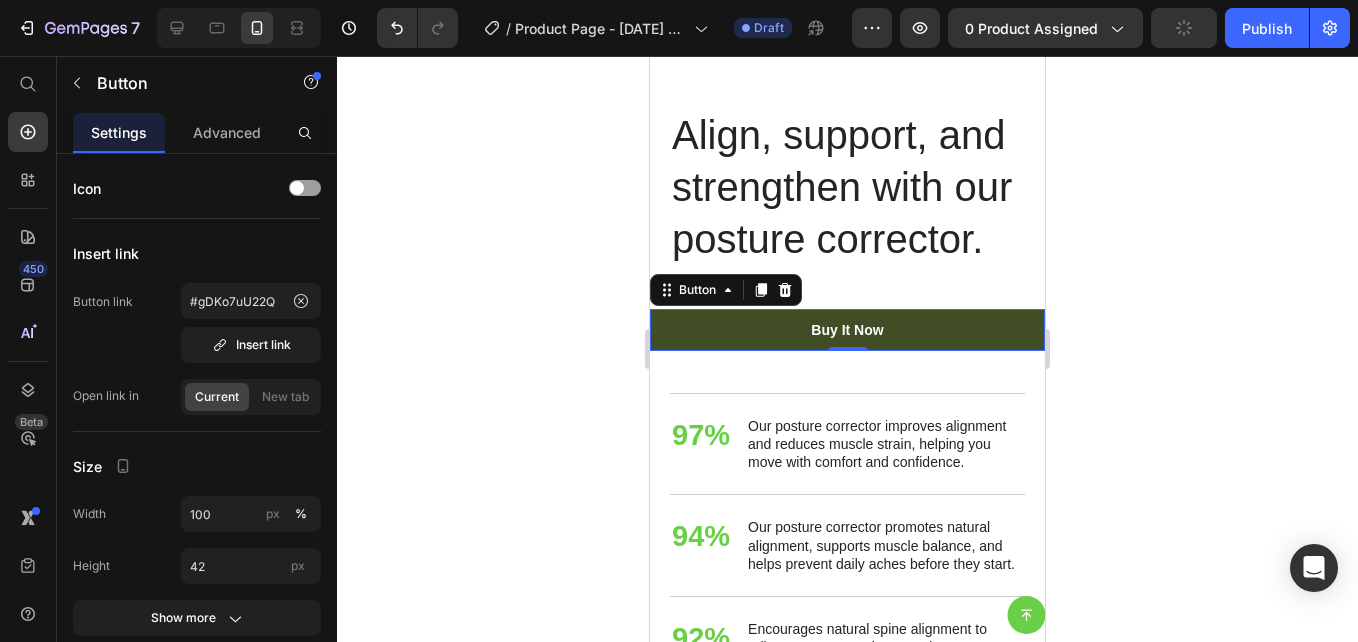 click on "buy it now" at bounding box center (847, 330) 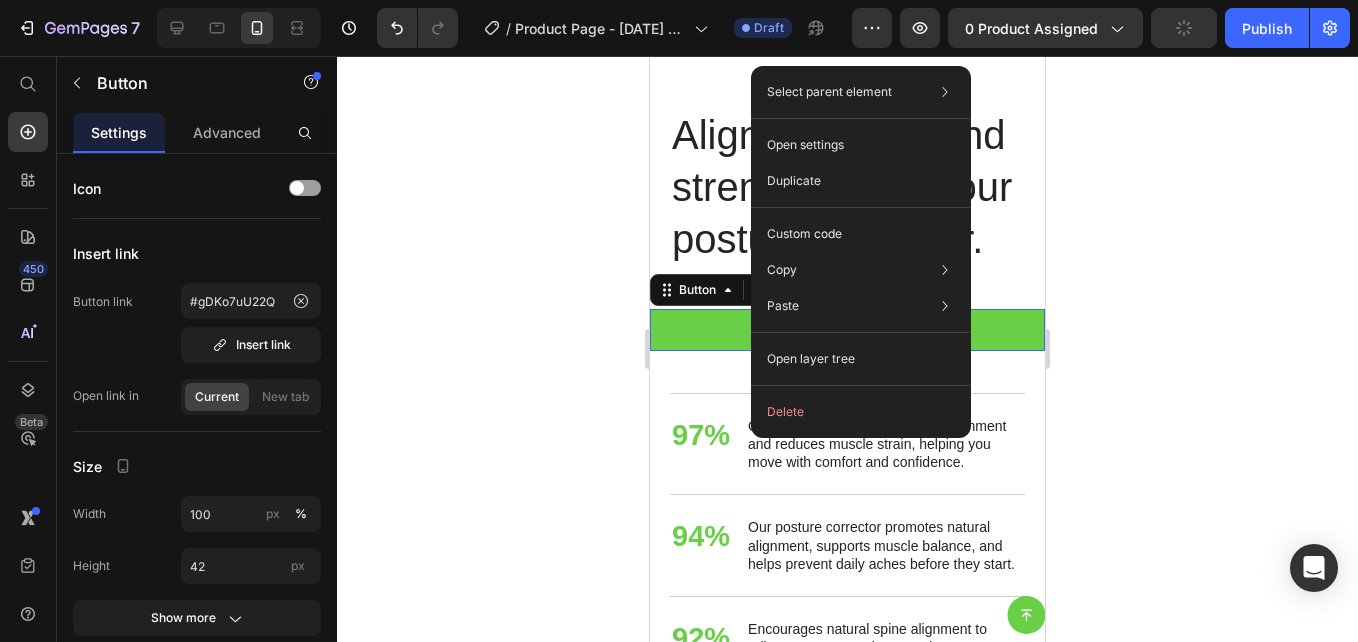 click 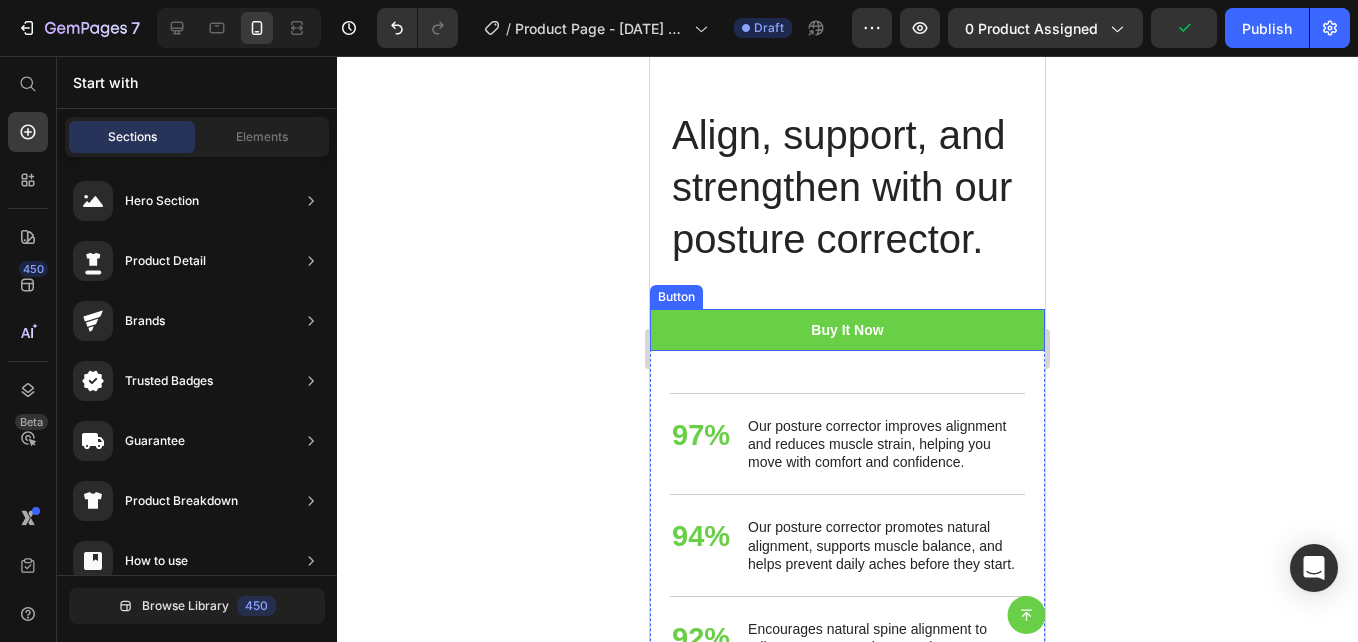 click 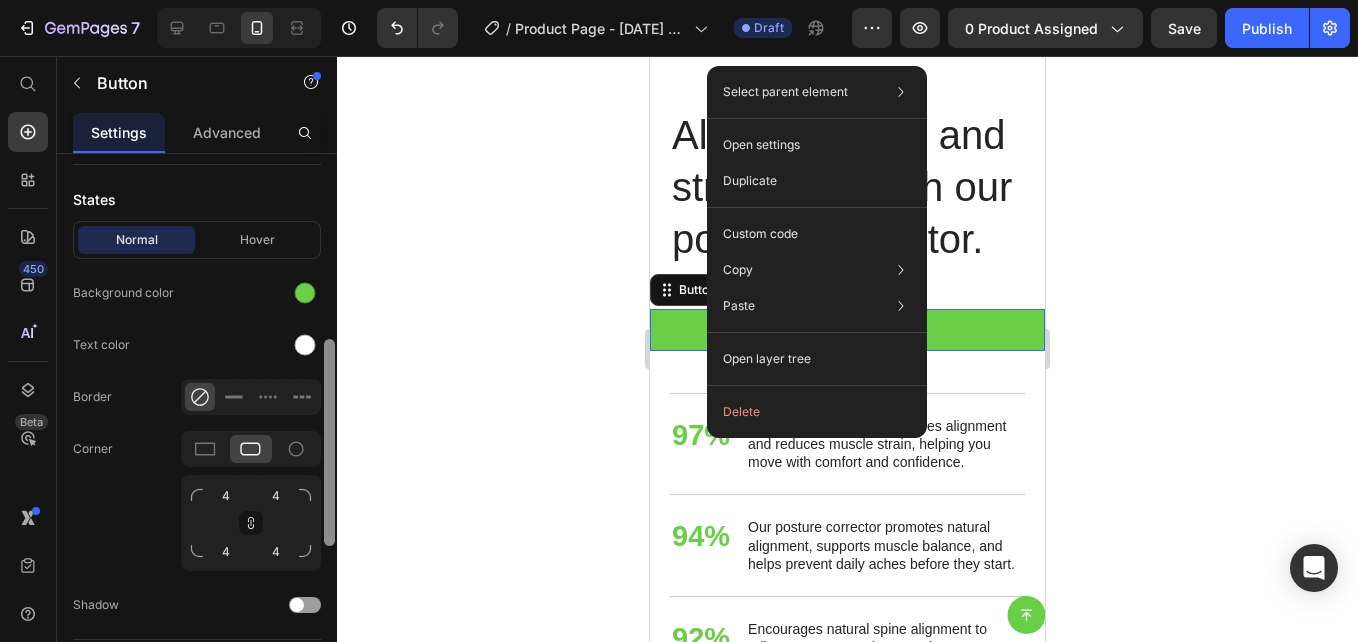 drag, startPoint x: 326, startPoint y: 209, endPoint x: 350, endPoint y: 398, distance: 190.51772 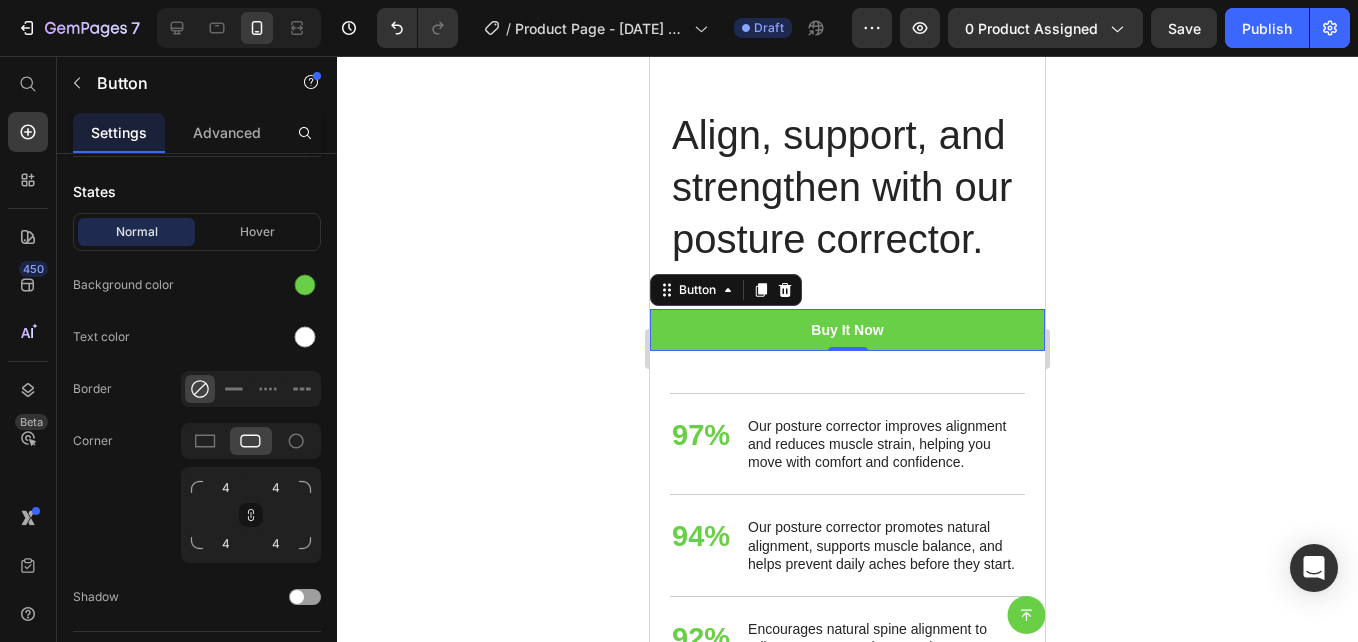 click 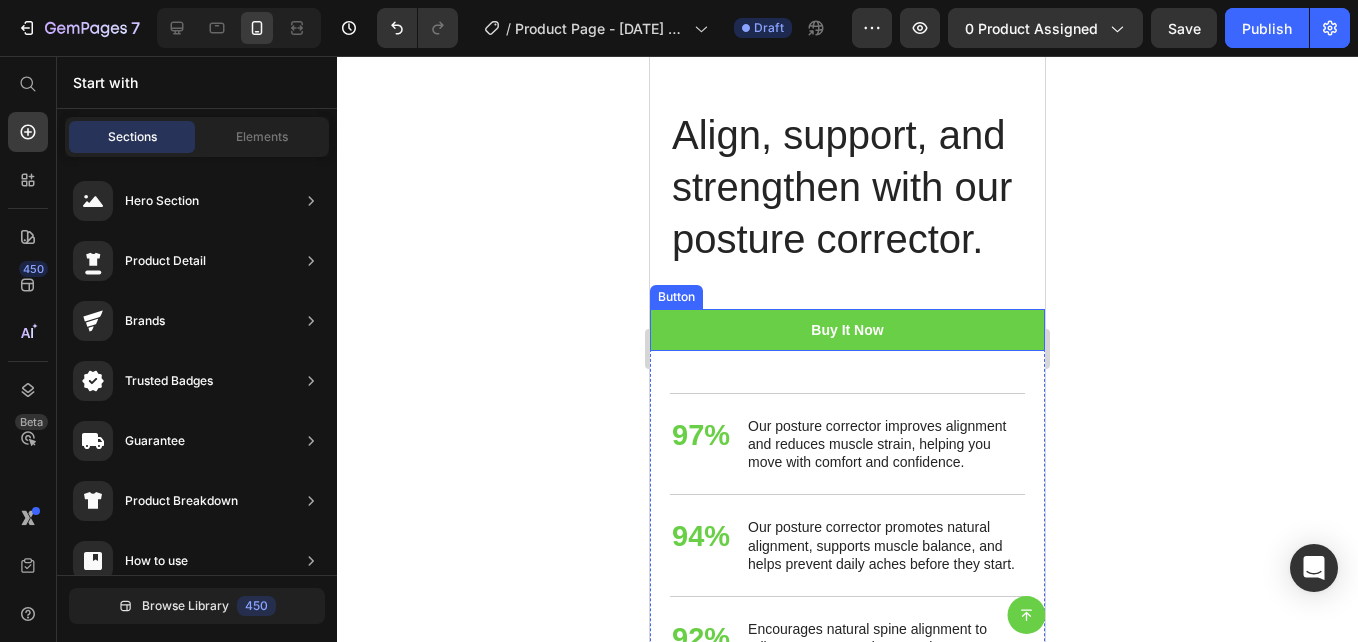 click on "Mobile  ( 395 px) iPhone 13 Mini iPhone 13 Pro iPhone 11 Pro Max iPhone 15 Pro Max Pixel 7 Galaxy S8+ Galaxy S20 Ultra iPad Mini iPad Air iPad Pro Header
Button Sticky Posture Corrector – Realign Your Body, Redefine Your Day Heading Support, comfort, and confidence—built into every wear. Text block BUY NOW Button Row Image Spine-Supporting Design Text block Engineered to gently realign your spine and shoulders for improved posture and lasting comfort. Text block Row Image All-Day Comfort Fit Text block Made with breathable, lightweight materials that feel soft on your skin and fit discreetly under clothing. Text block Row Image Image Muscle Memory Training Text block Helps your body learn proper alignment over time, so you stay upright naturally—even without it. Text block Row Image Pain & Tension Relief Text block Reduces pressure on your back, neck, and shoulders—perfect for office workers, students, and everyday use. Text block Row Row Section 4 Heading Heading 97% Text Block Row" at bounding box center [847, 106] 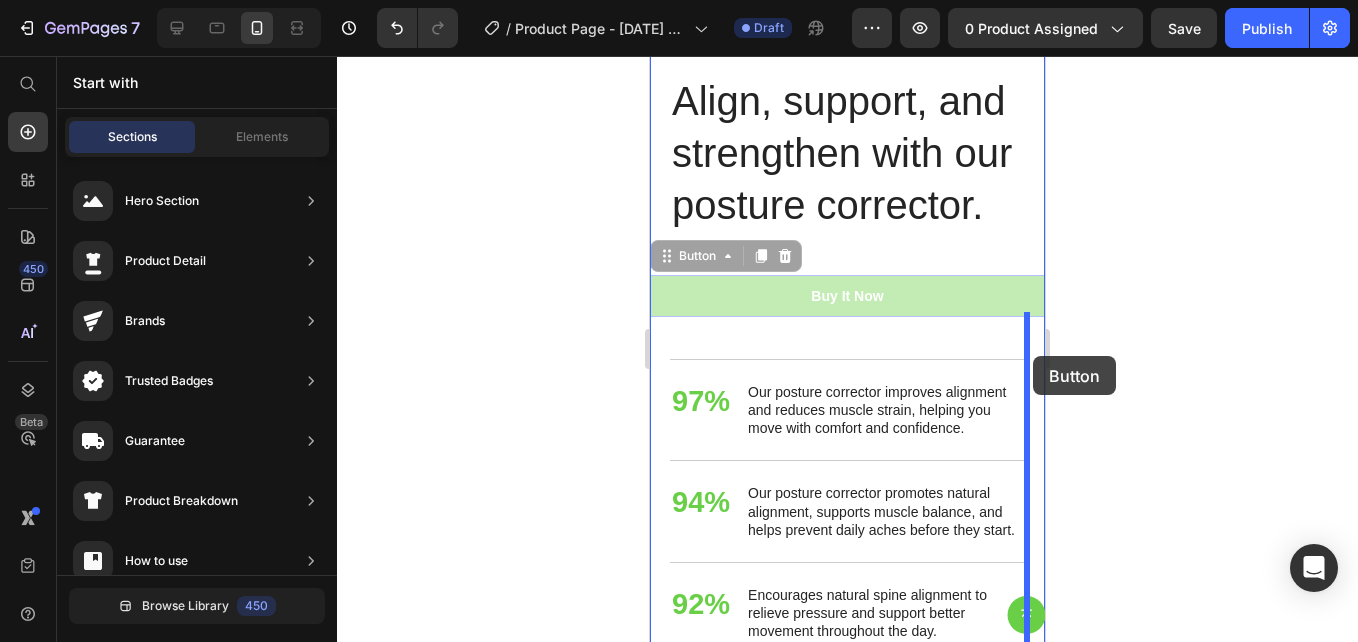 scroll, scrollTop: 4584, scrollLeft: 0, axis: vertical 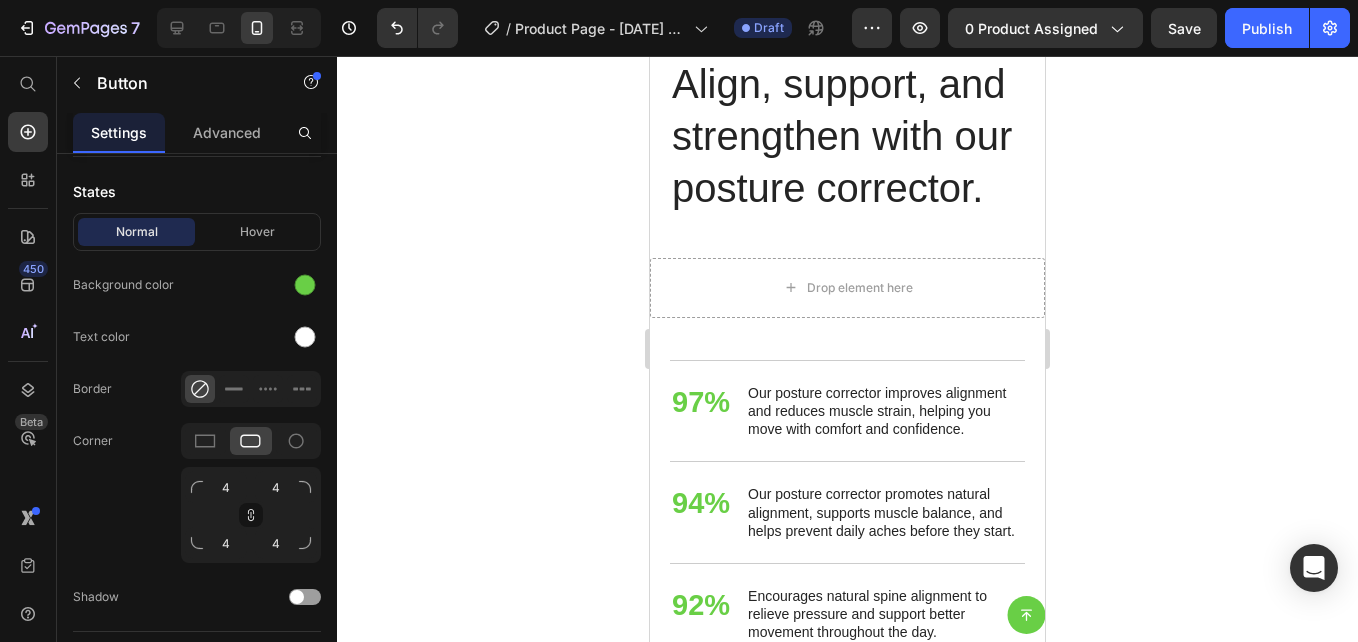 click 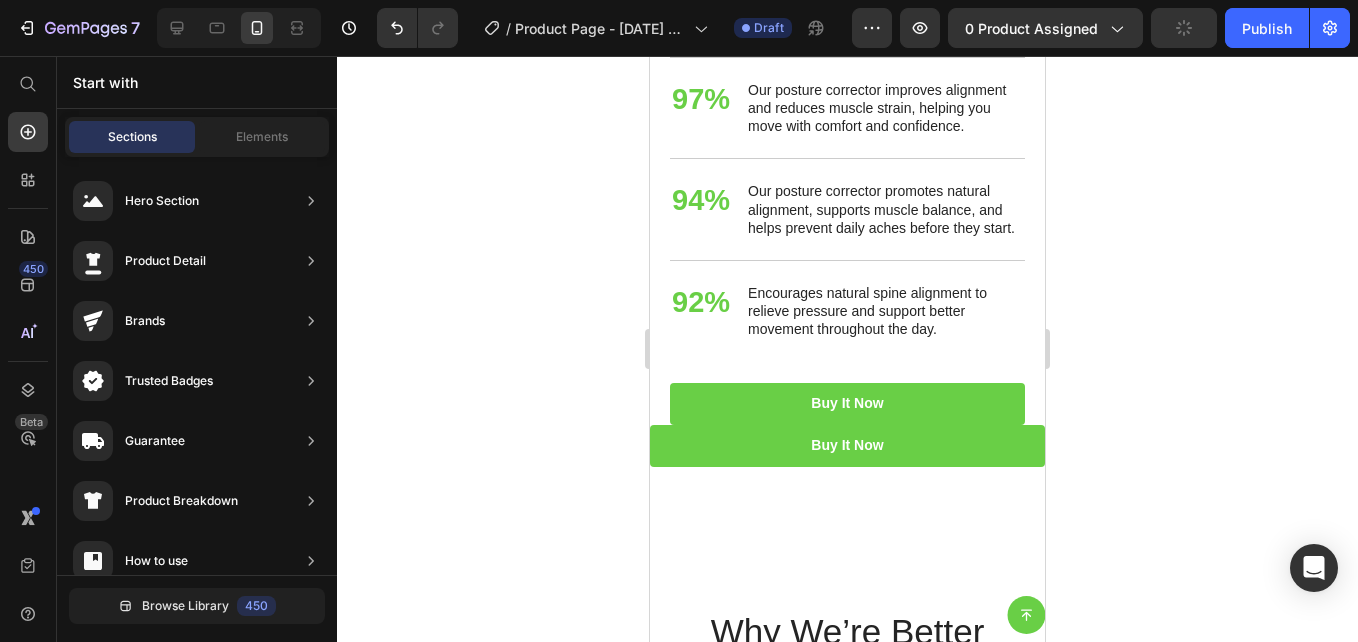 scroll, scrollTop: 4905, scrollLeft: 0, axis: vertical 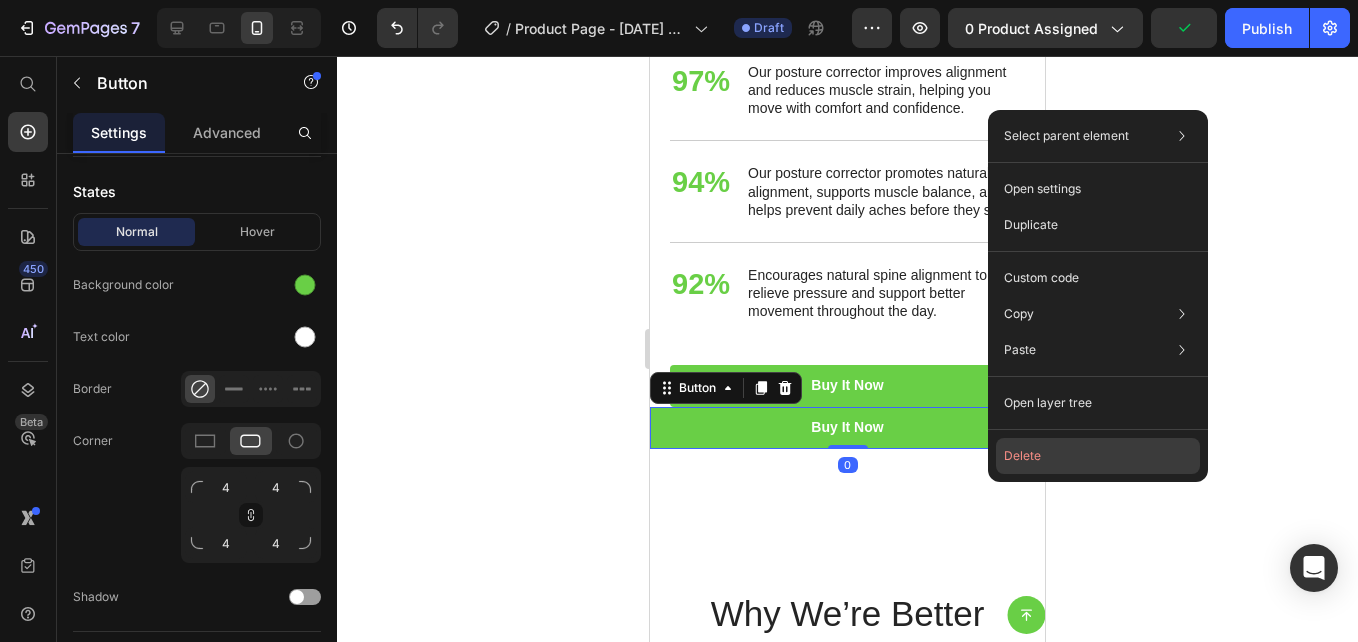 drag, startPoint x: 991, startPoint y: 453, endPoint x: 1010, endPoint y: 453, distance: 19 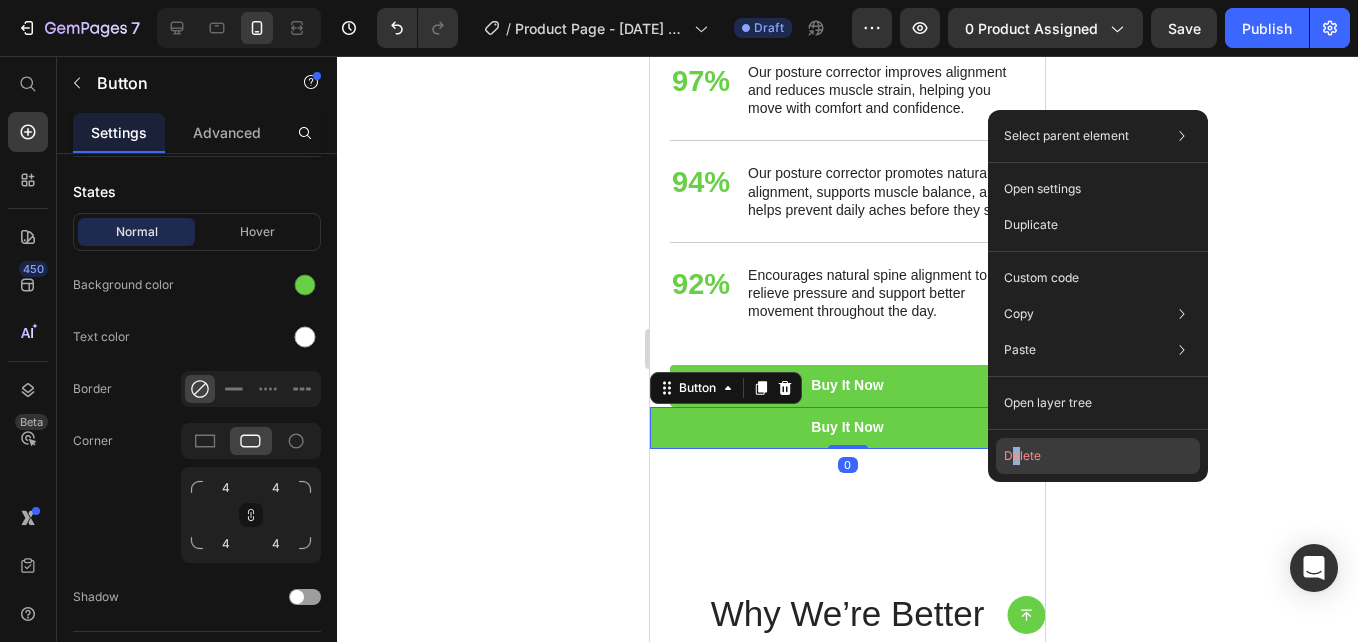 click on "Delete" 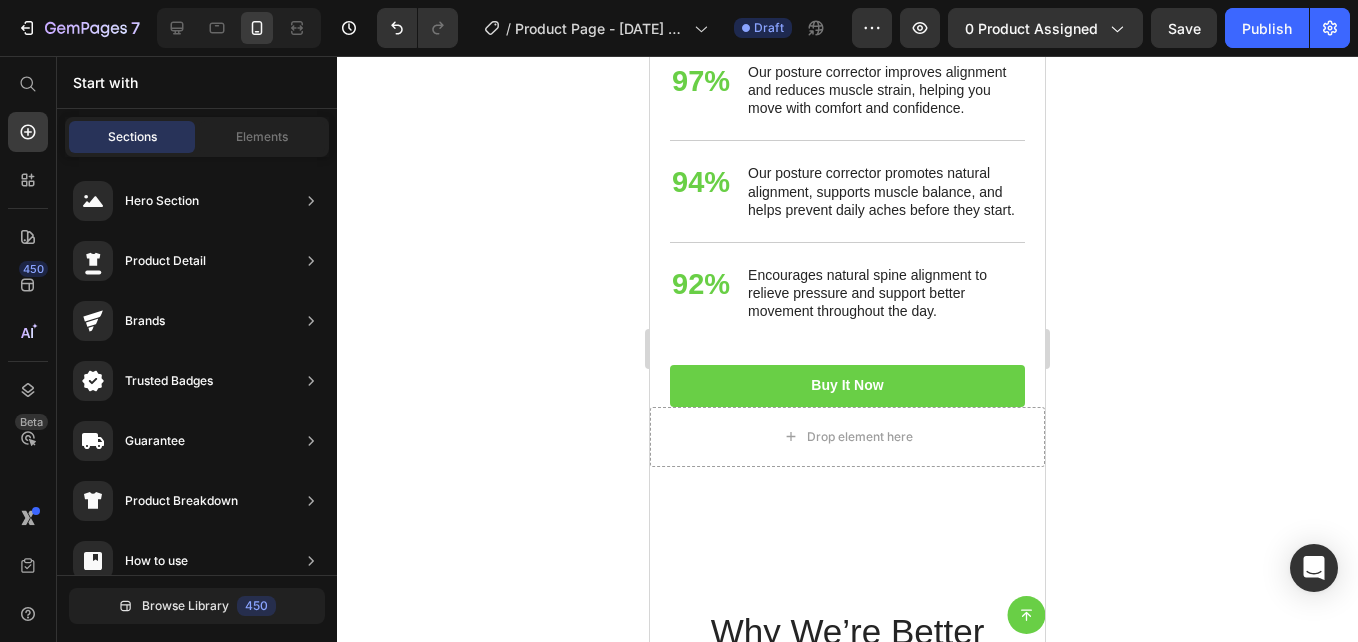 scroll, scrollTop: 4870, scrollLeft: 0, axis: vertical 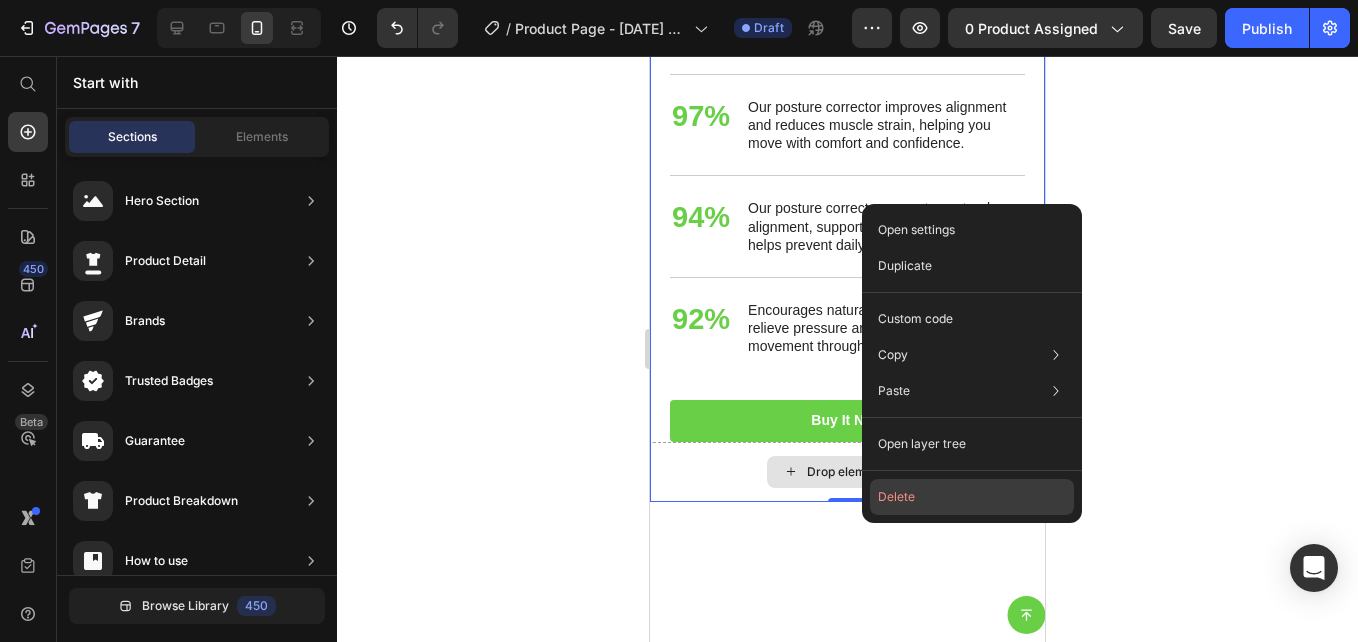 click on "Delete" 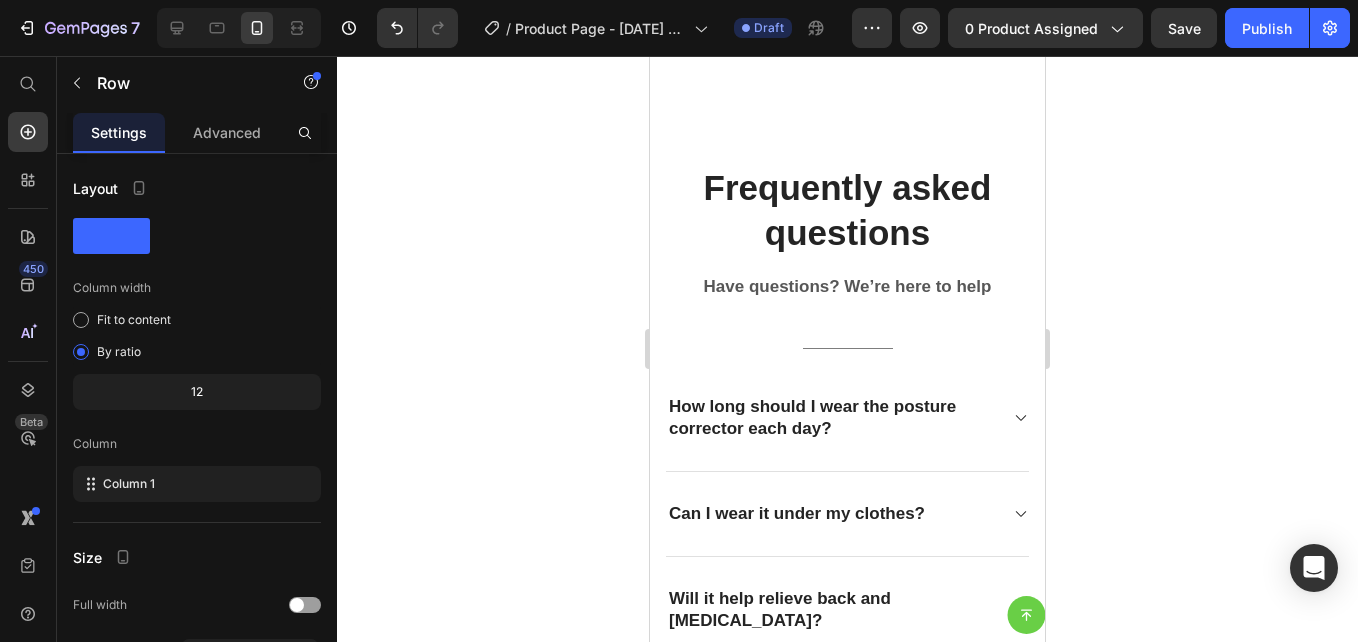 scroll, scrollTop: 6483, scrollLeft: 0, axis: vertical 